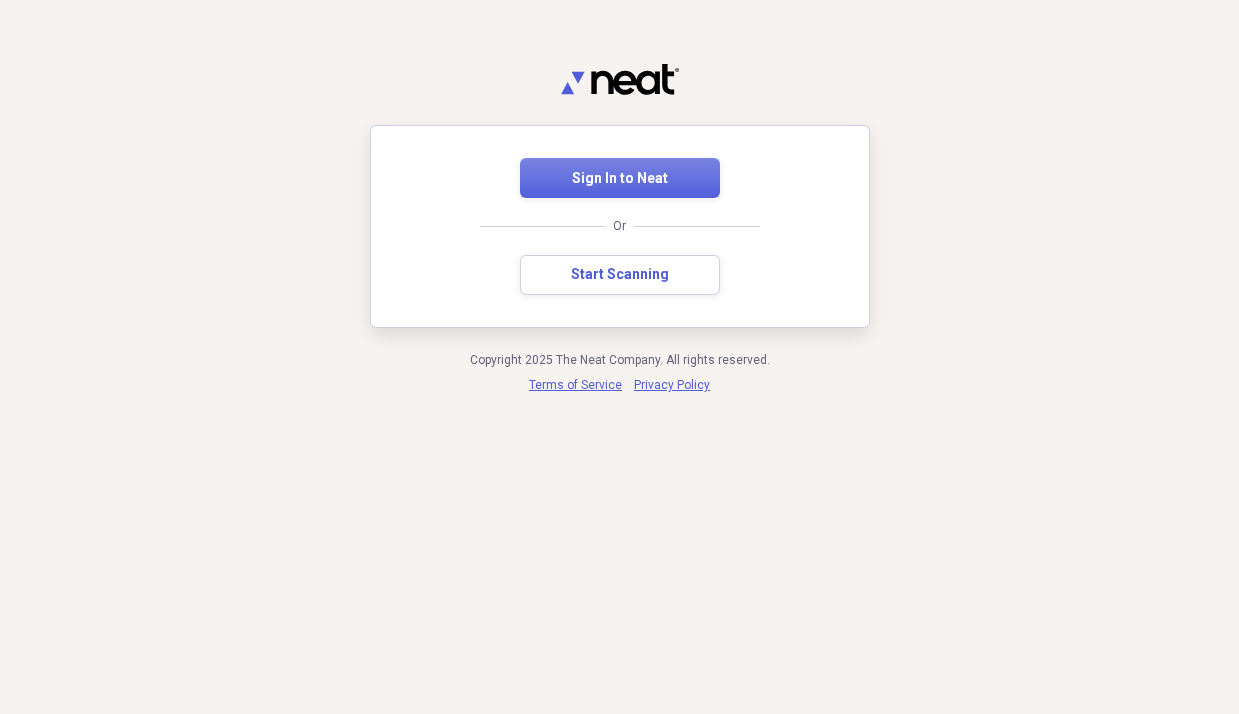 scroll, scrollTop: 0, scrollLeft: 0, axis: both 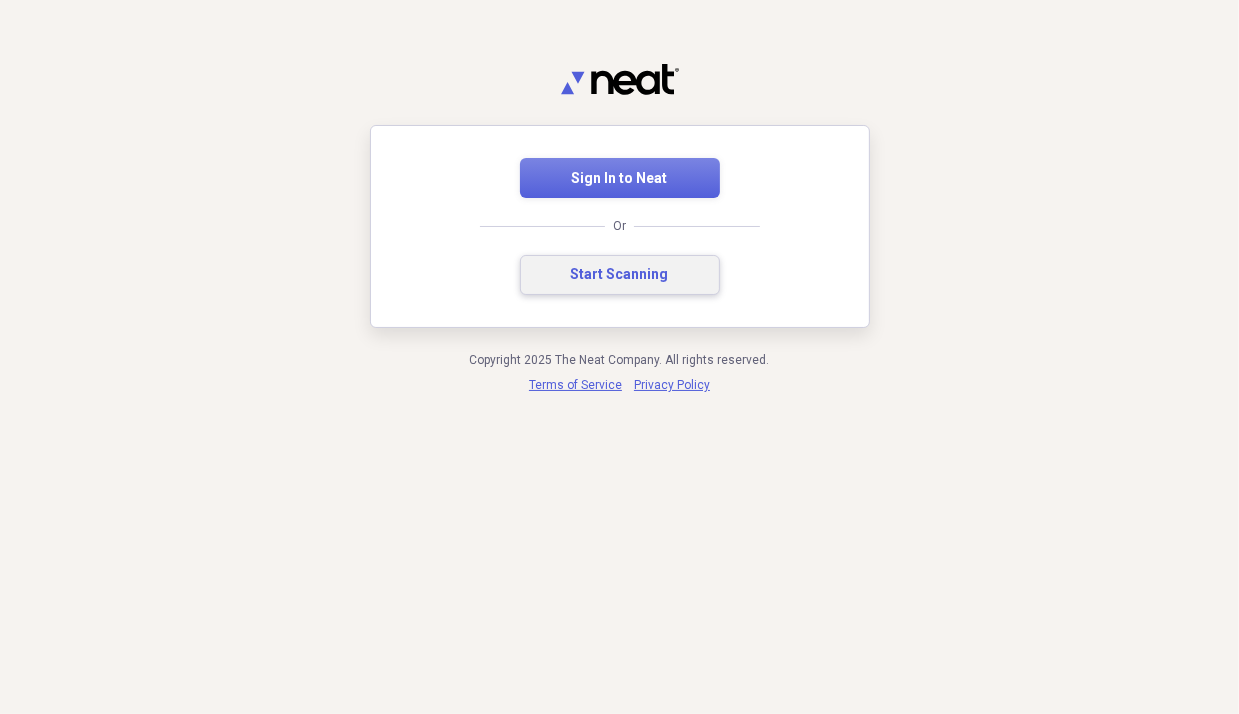 click on "Start Scanning" at bounding box center (620, 275) 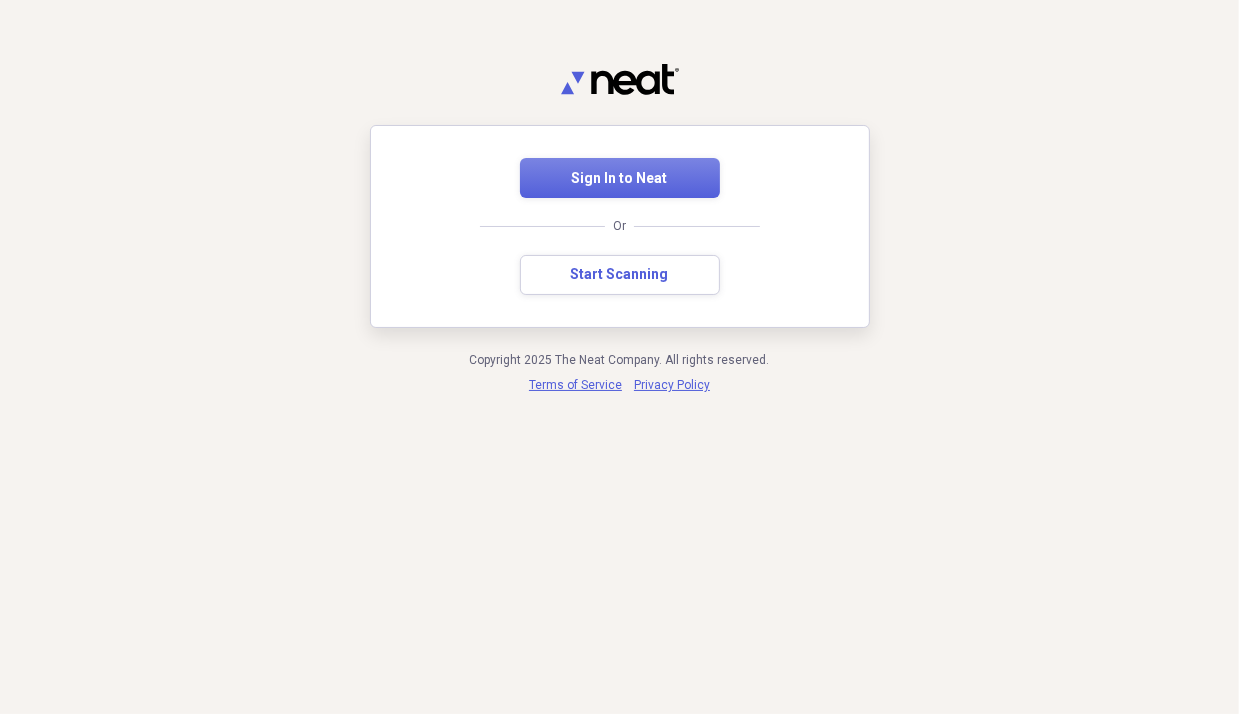 click on "Sign In to Neat Or Start Scanning Copyright 2025 The Neat Company. All rights reserved. Terms of Service Privacy Policy" at bounding box center (619, 357) 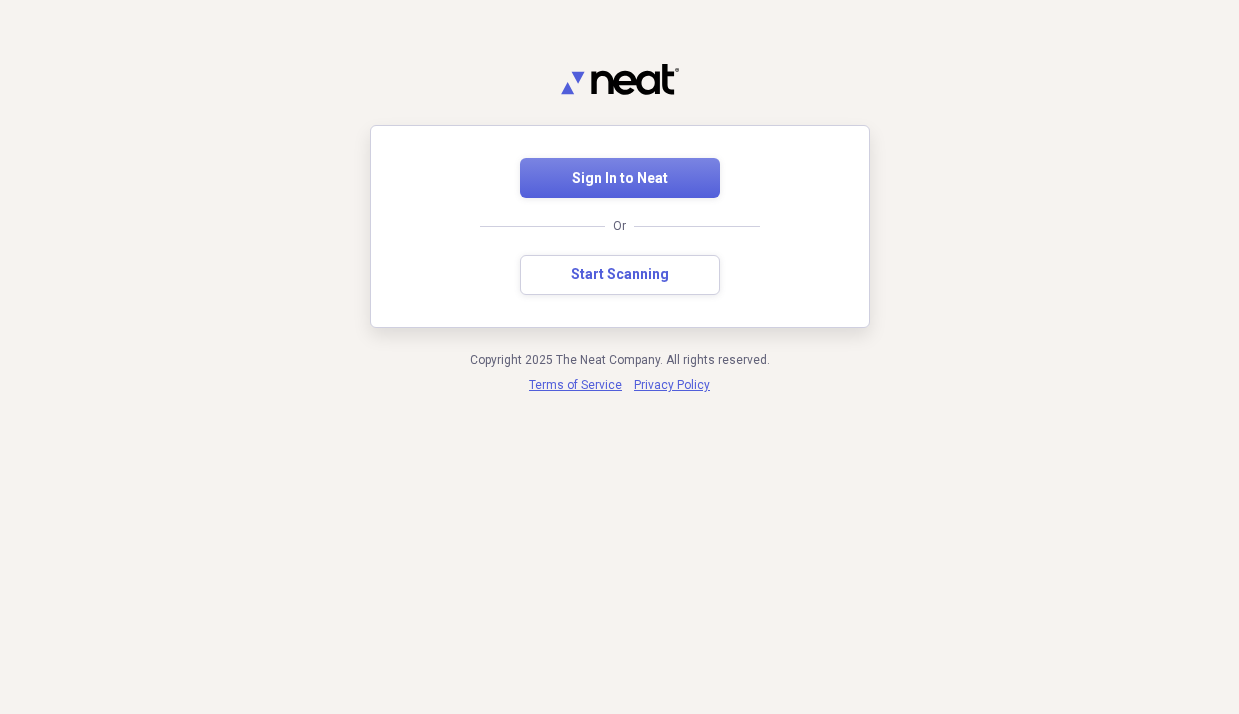 scroll, scrollTop: 0, scrollLeft: 0, axis: both 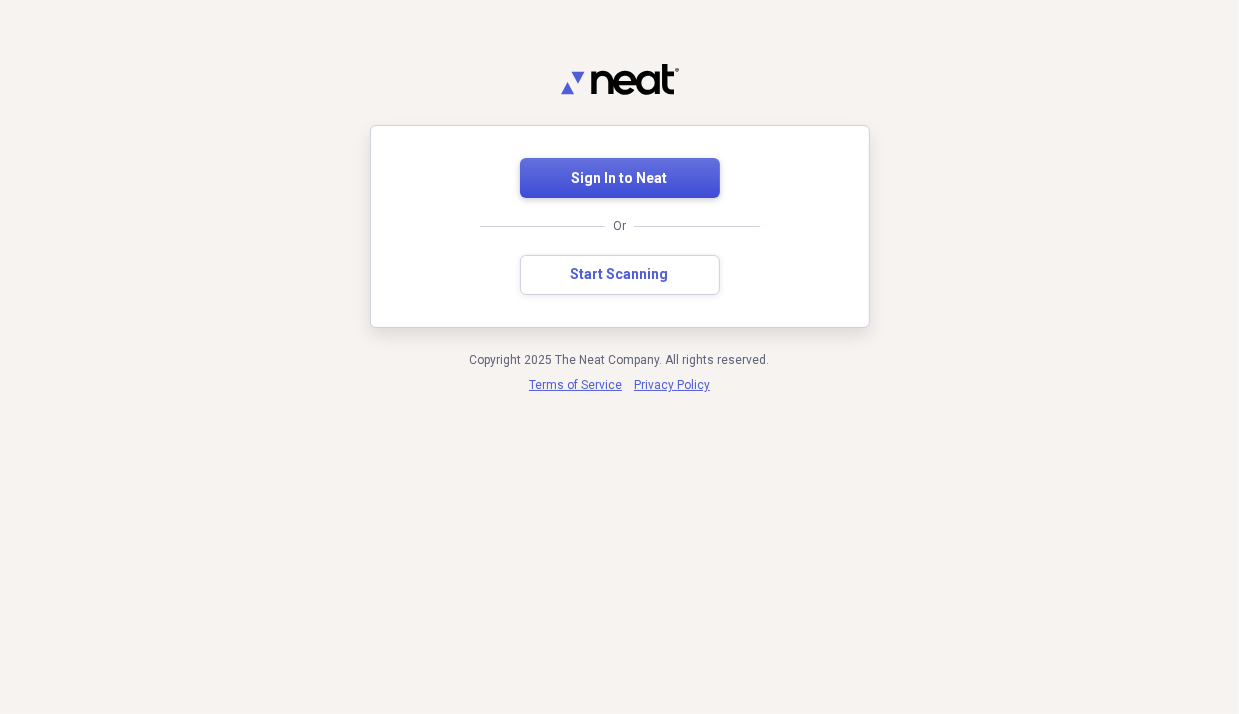 click on "Sign In to Neat" at bounding box center [620, 179] 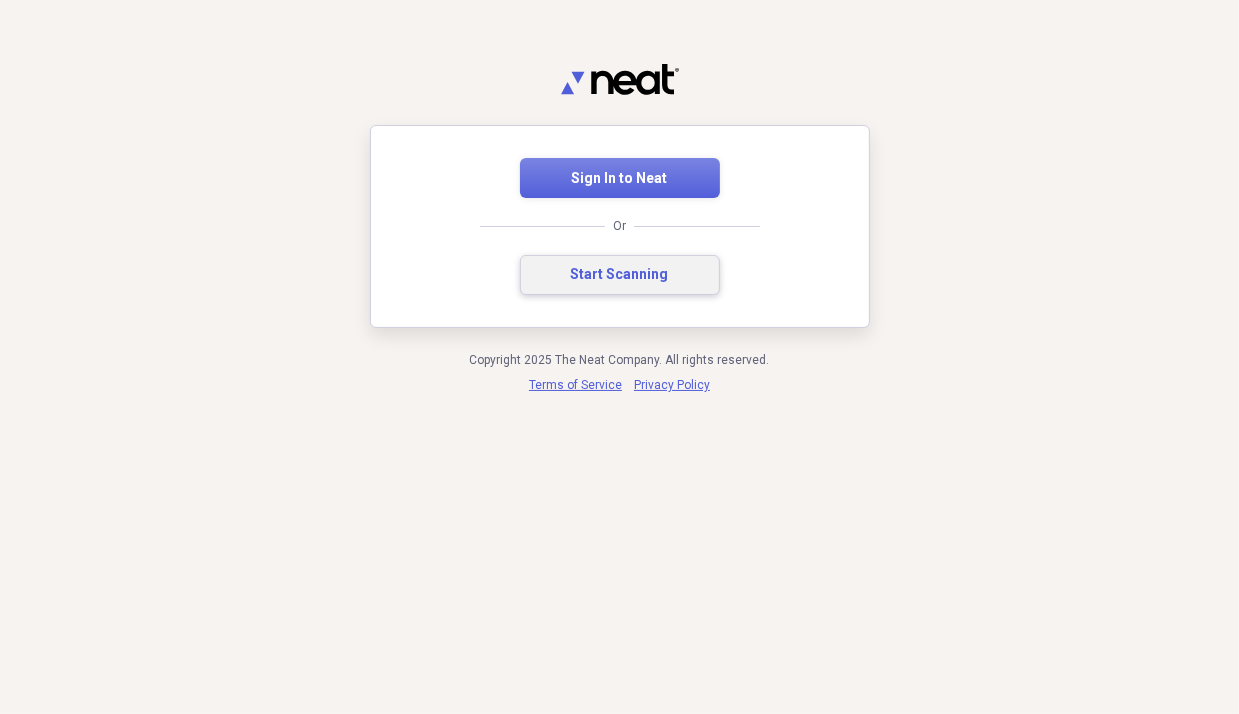 click on "Start Scanning" at bounding box center (620, 275) 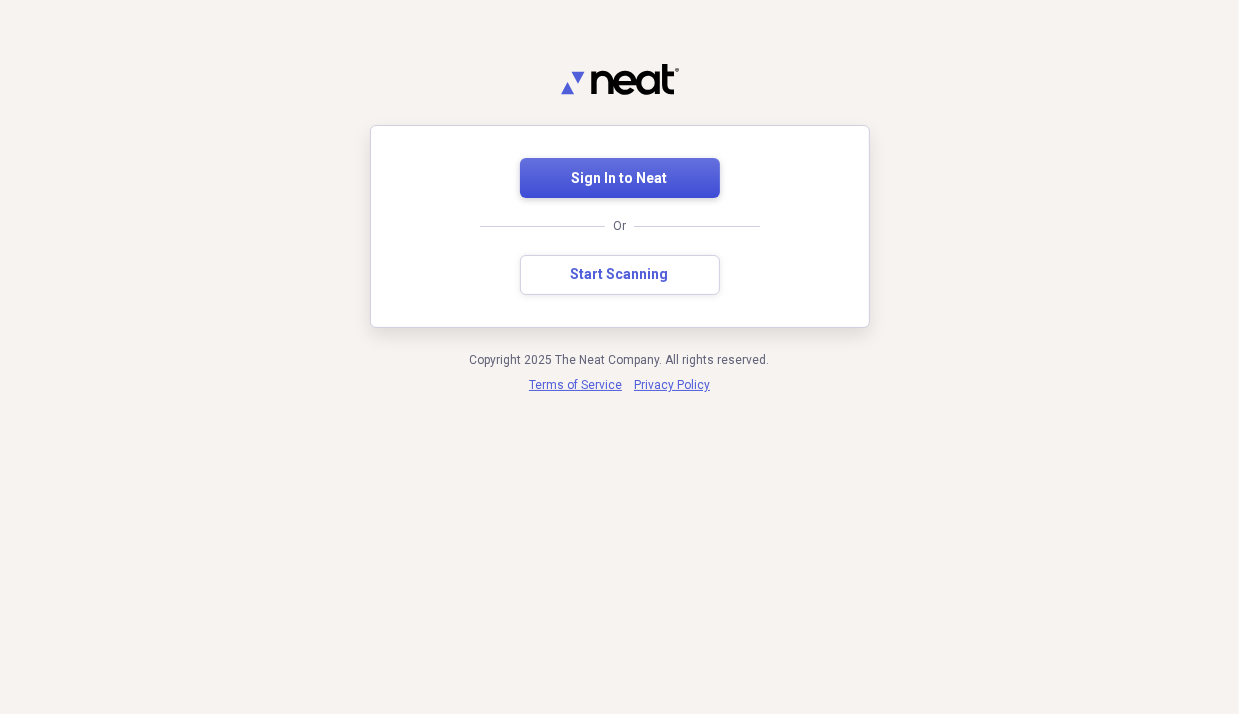 click on "Sign In to Neat" at bounding box center [620, 178] 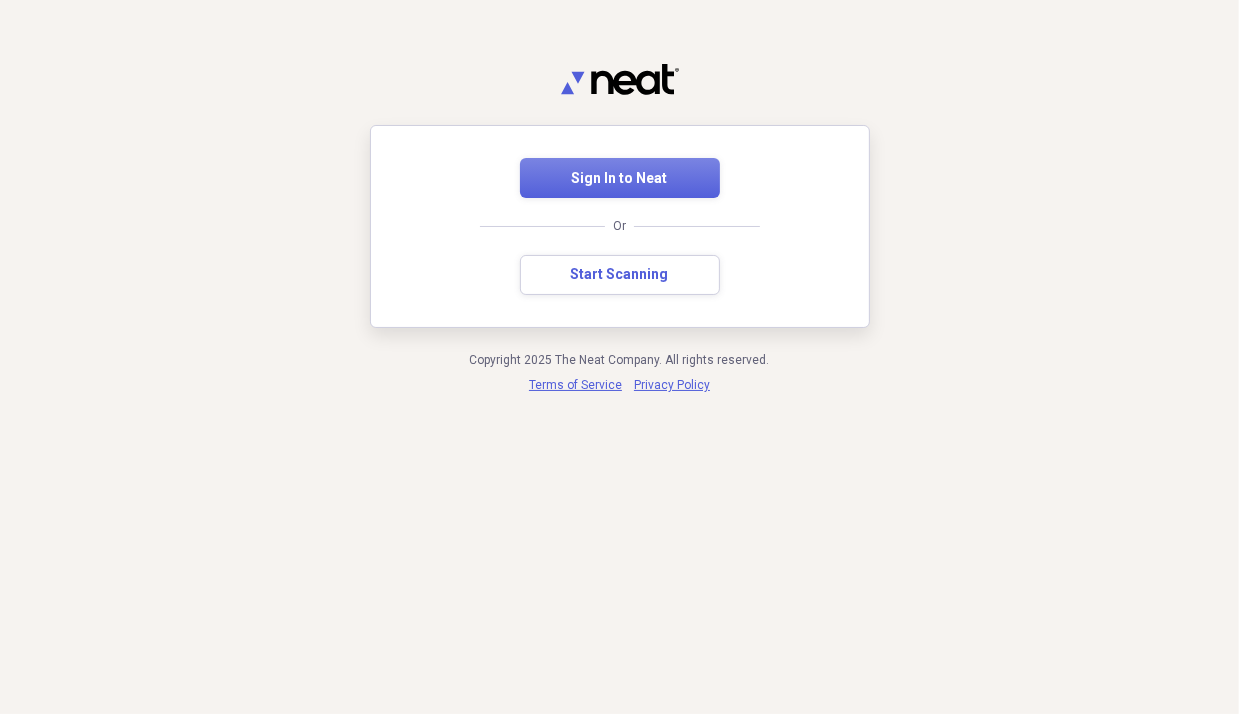 click on "Sign In to Neat Or Start Scanning Copyright 2025 The Neat Company. All rights reserved. Terms of Service Privacy Policy" at bounding box center (619, 229) 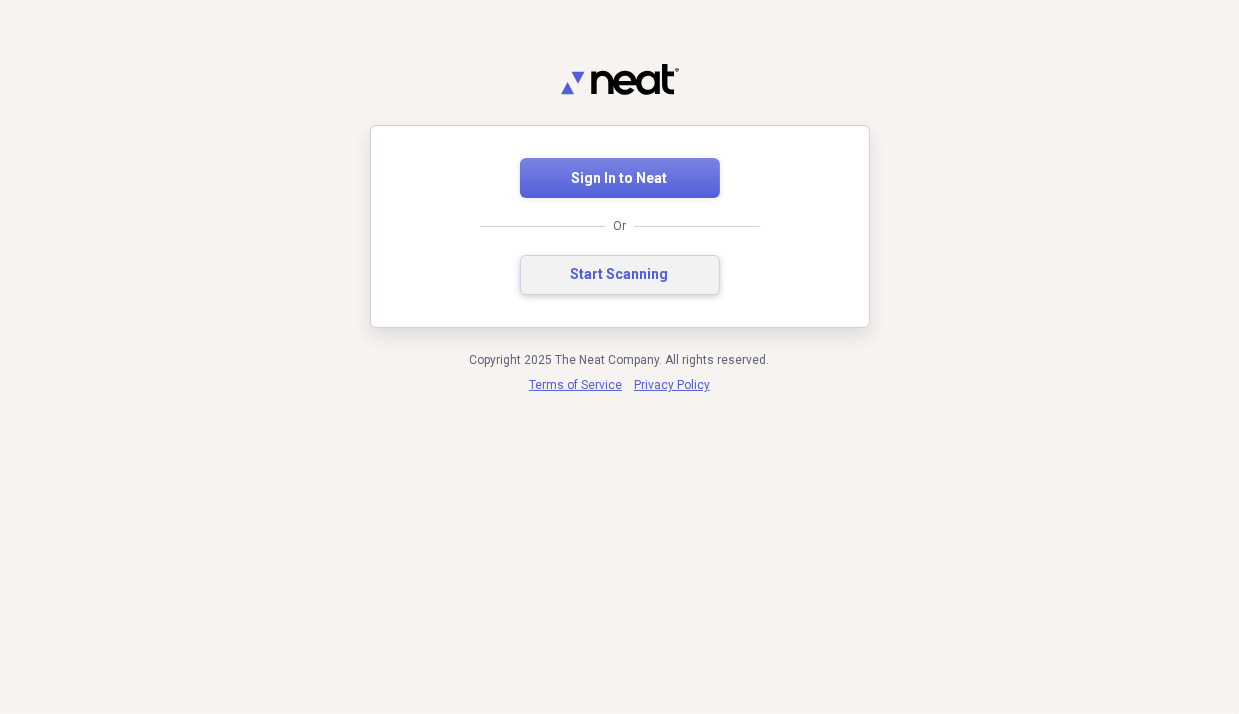 click on "Start Scanning" at bounding box center (620, 275) 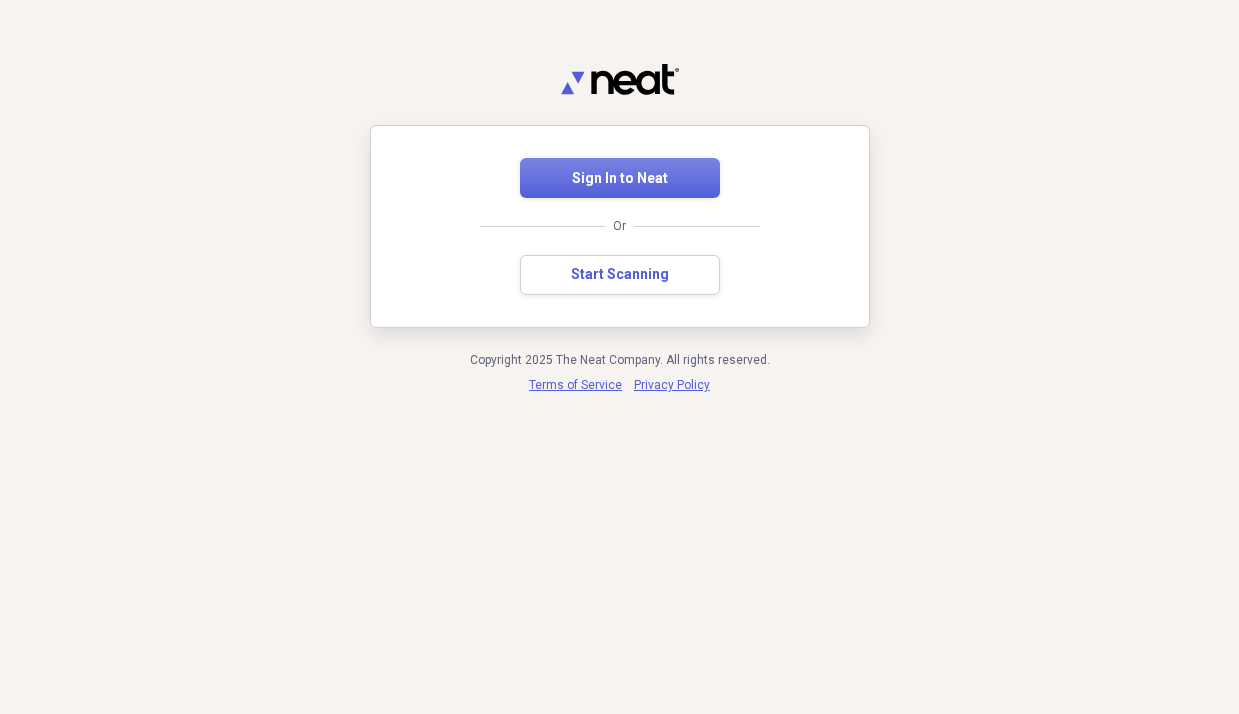 scroll, scrollTop: 0, scrollLeft: 0, axis: both 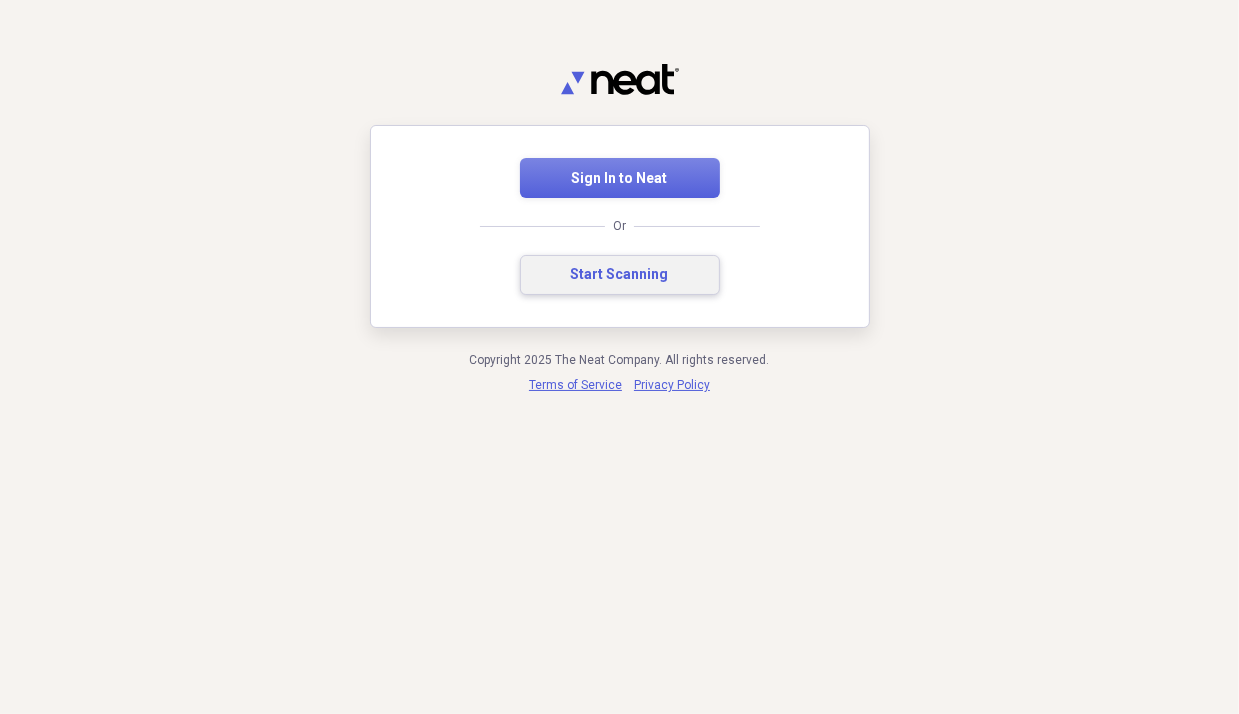 click on "Start Scanning" at bounding box center [620, 275] 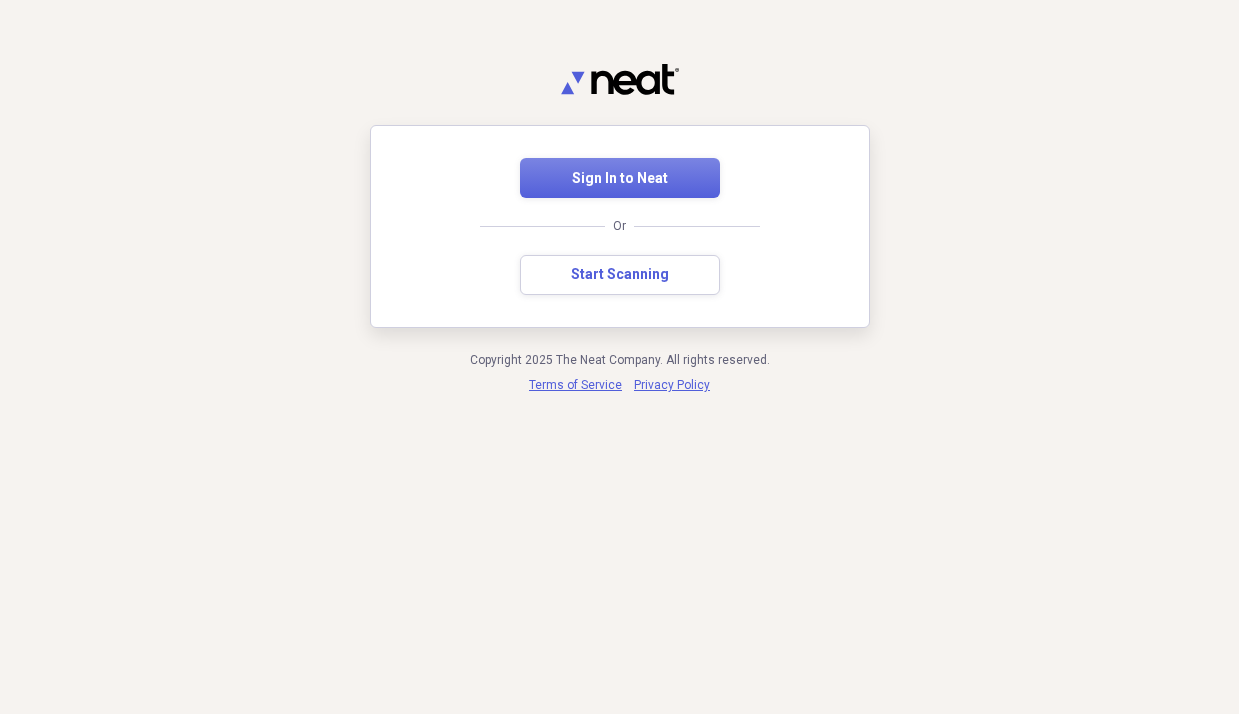 scroll, scrollTop: 0, scrollLeft: 0, axis: both 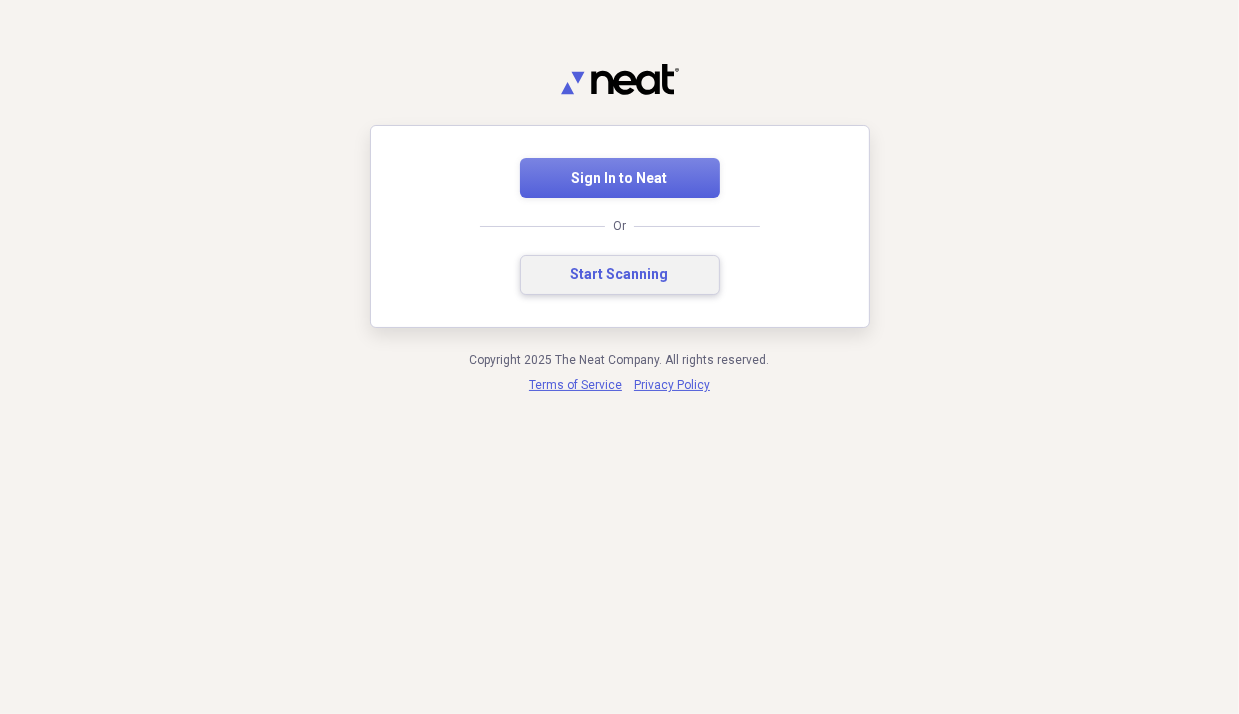click on "Start Scanning" at bounding box center [620, 275] 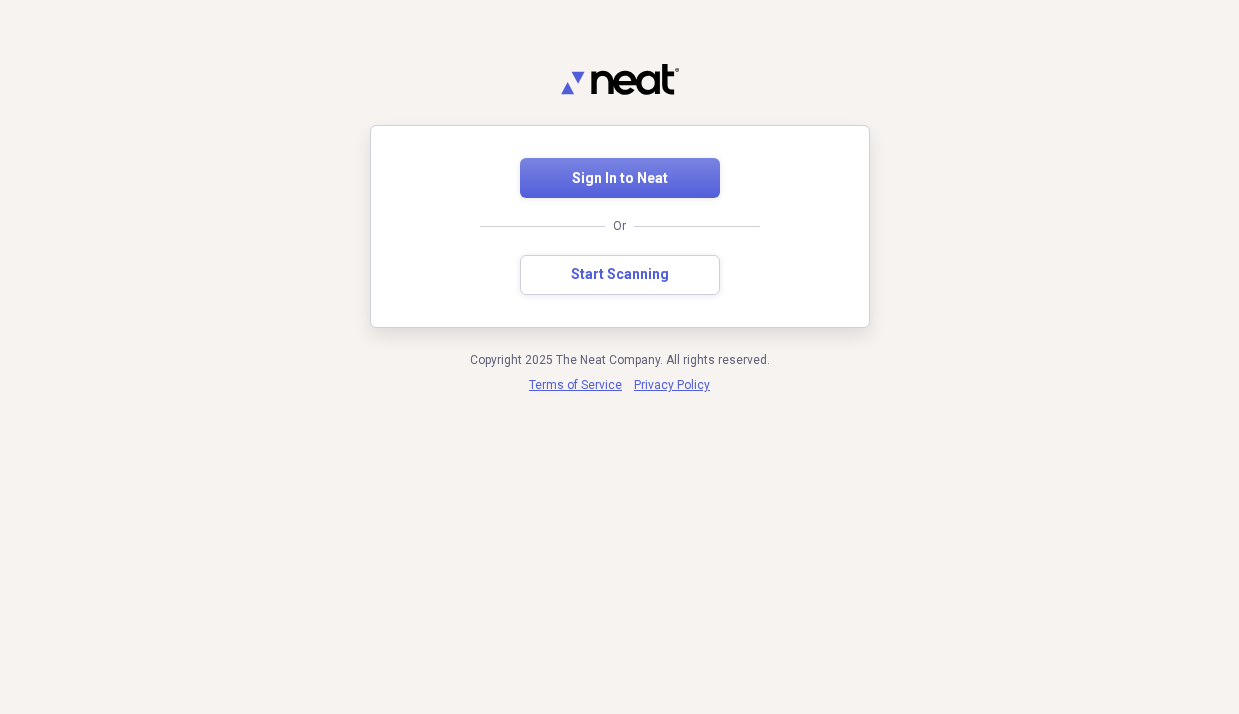 scroll, scrollTop: 0, scrollLeft: 0, axis: both 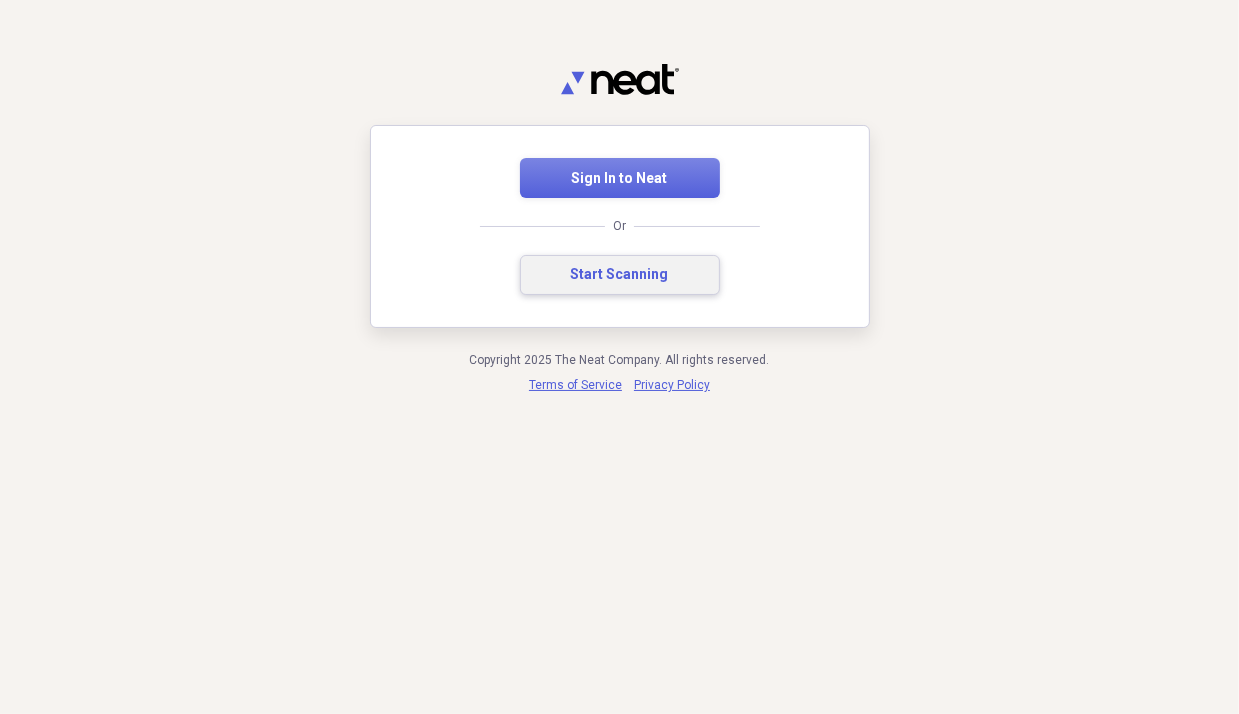 click on "Start Scanning" at bounding box center (620, 275) 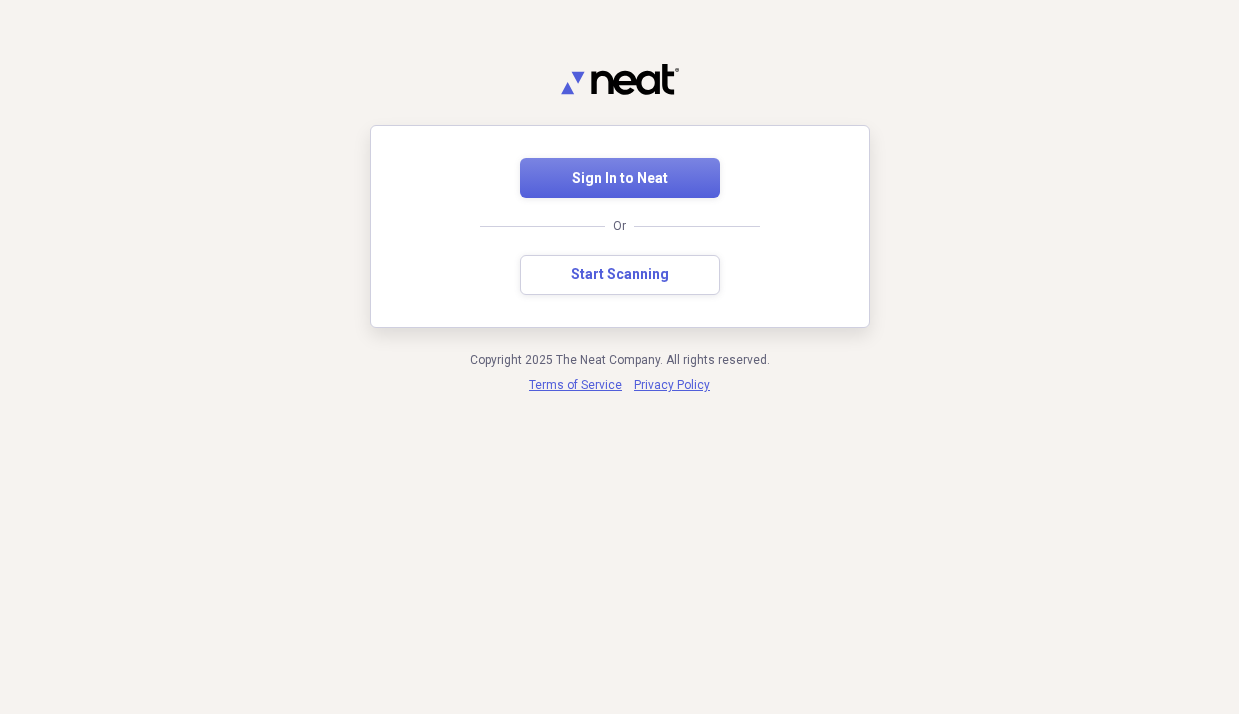 scroll, scrollTop: 0, scrollLeft: 0, axis: both 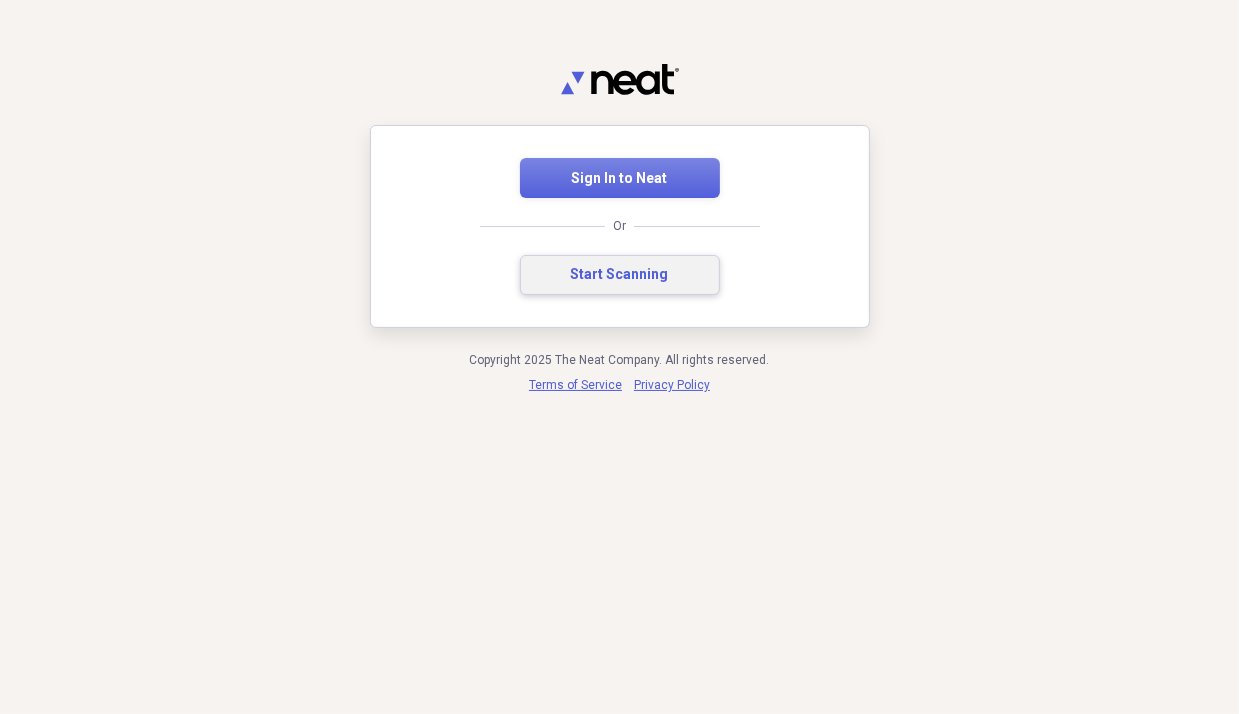 click on "Start Scanning" at bounding box center [620, 275] 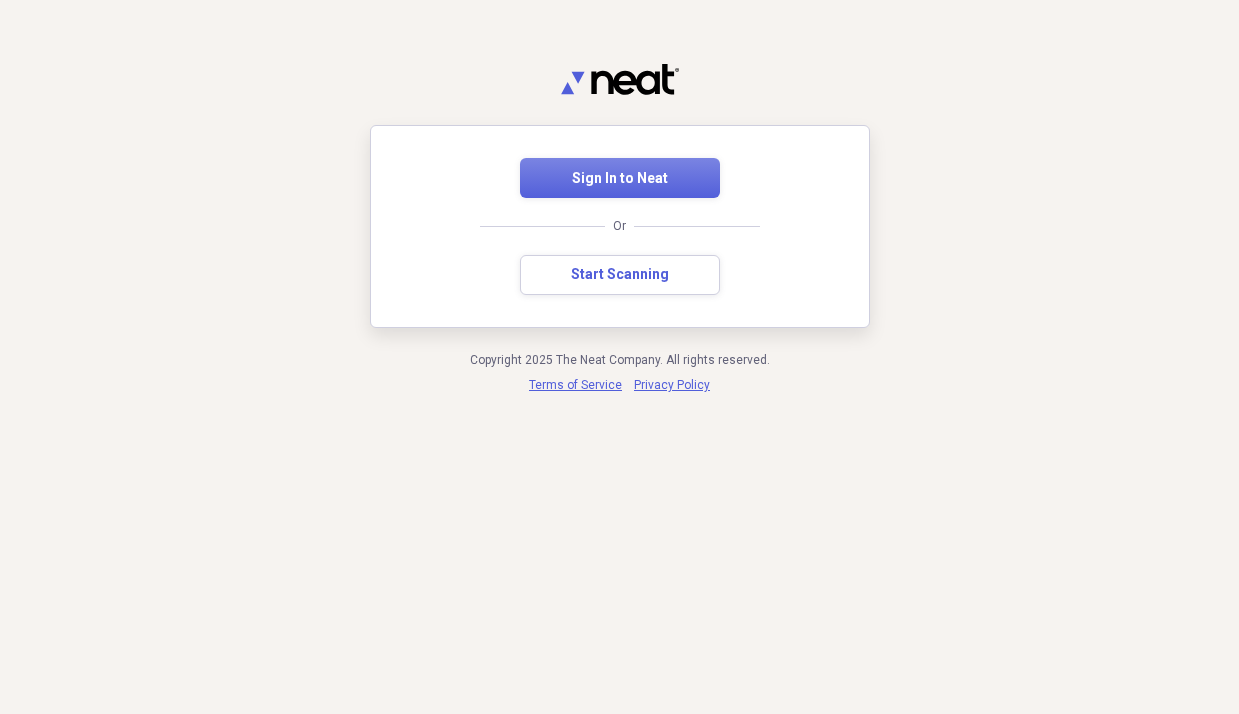 scroll, scrollTop: 0, scrollLeft: 0, axis: both 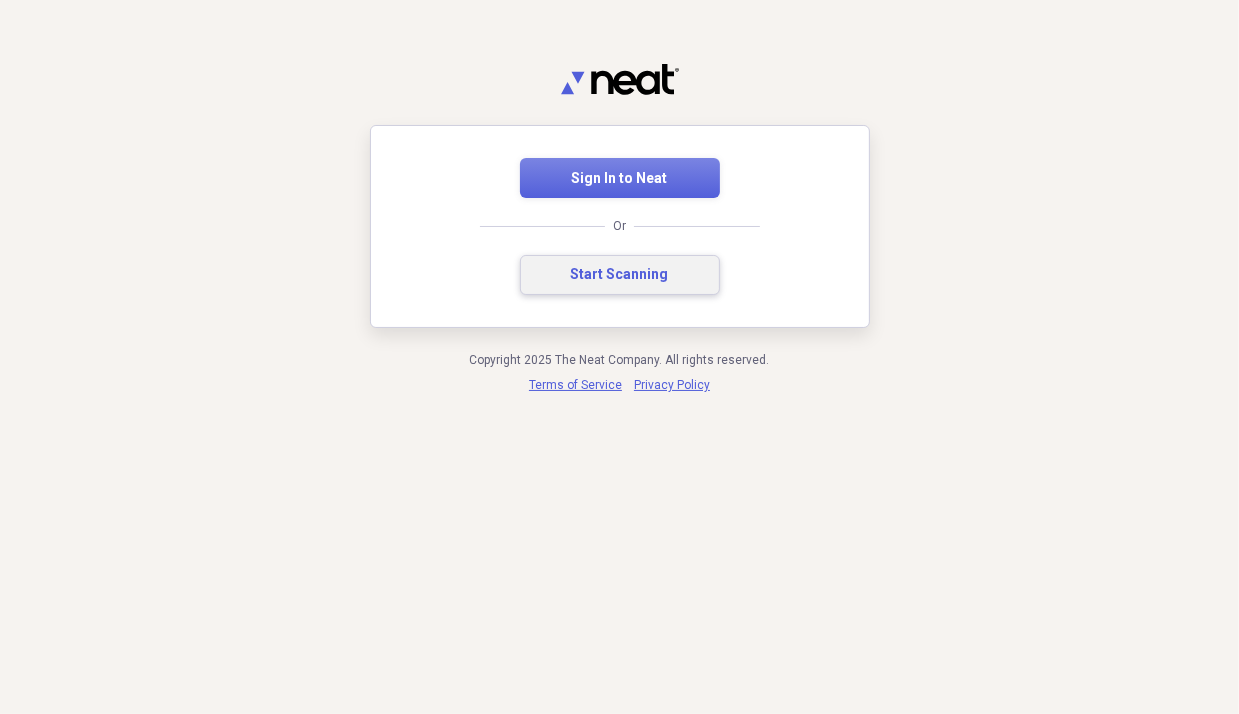 click on "Start Scanning" at bounding box center [620, 275] 